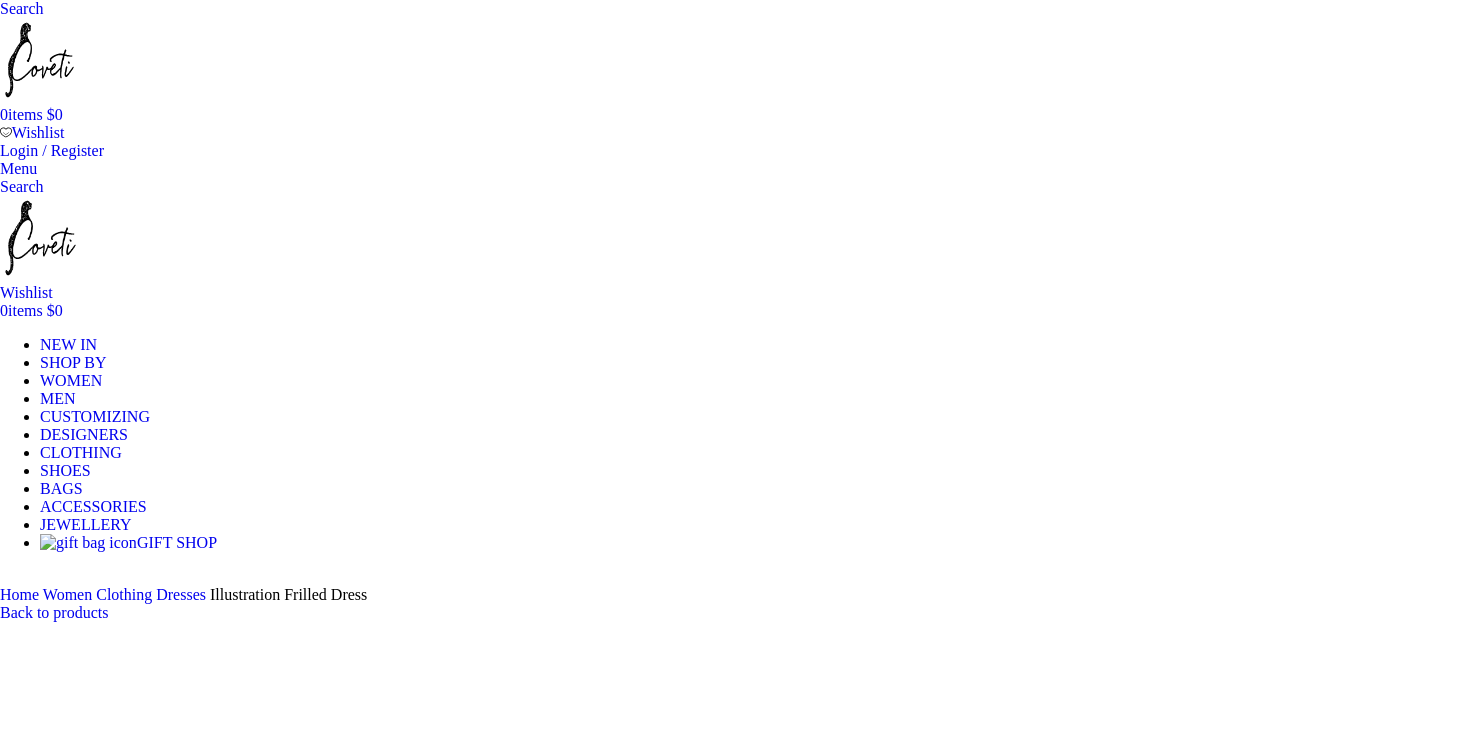 scroll, scrollTop: 423, scrollLeft: 0, axis: vertical 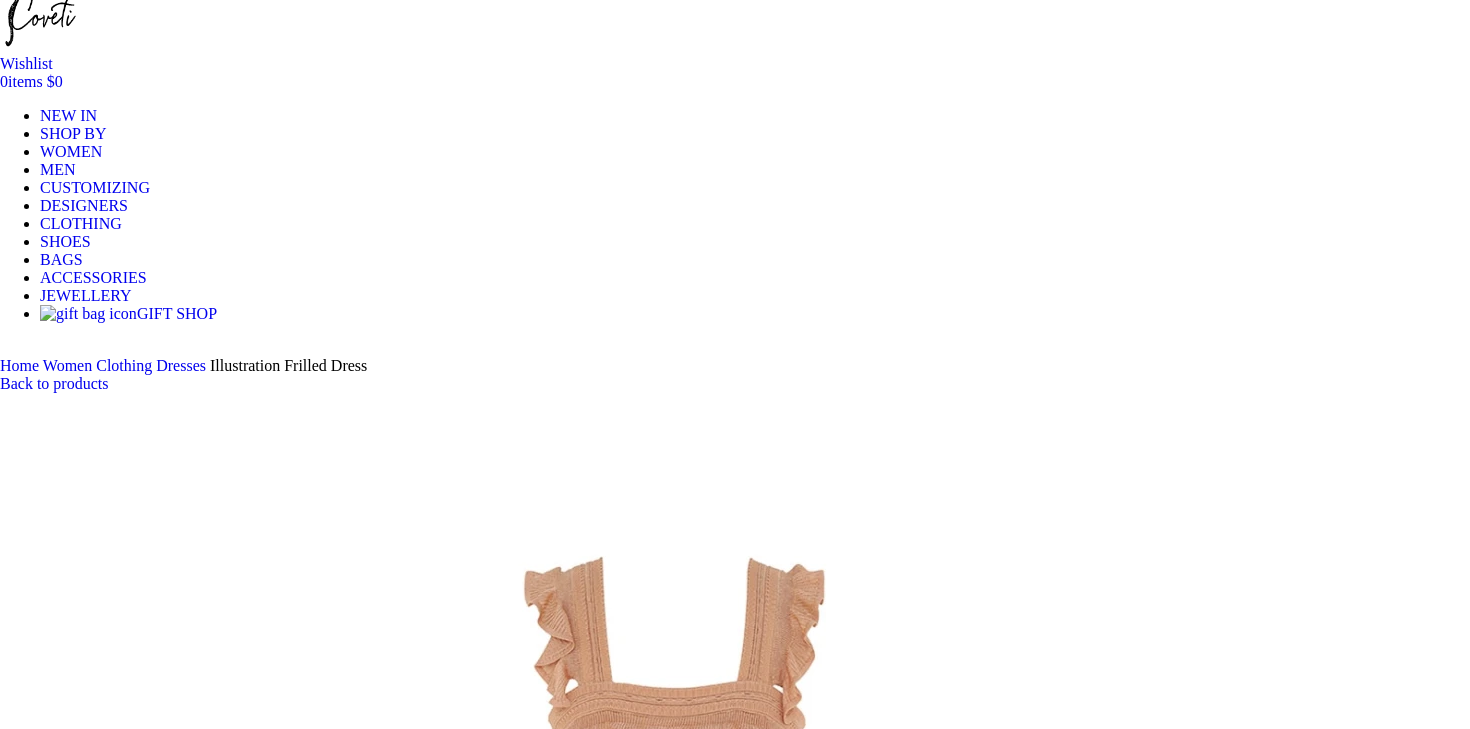 click on "Choose an option 6 UK 8 UK 10 UK 12 UK 14 UK 16 UK" at bounding box center (108, 15717) 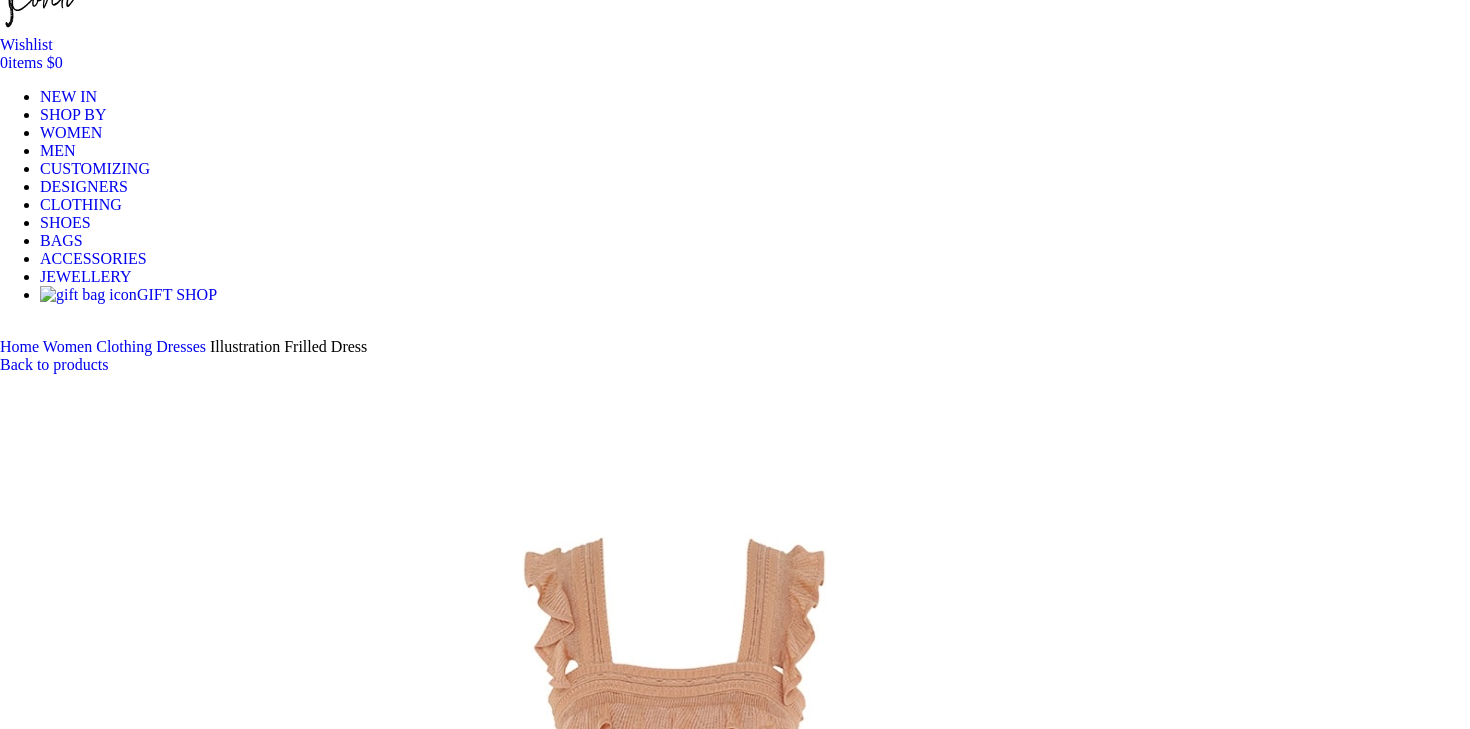 scroll, scrollTop: 251, scrollLeft: 0, axis: vertical 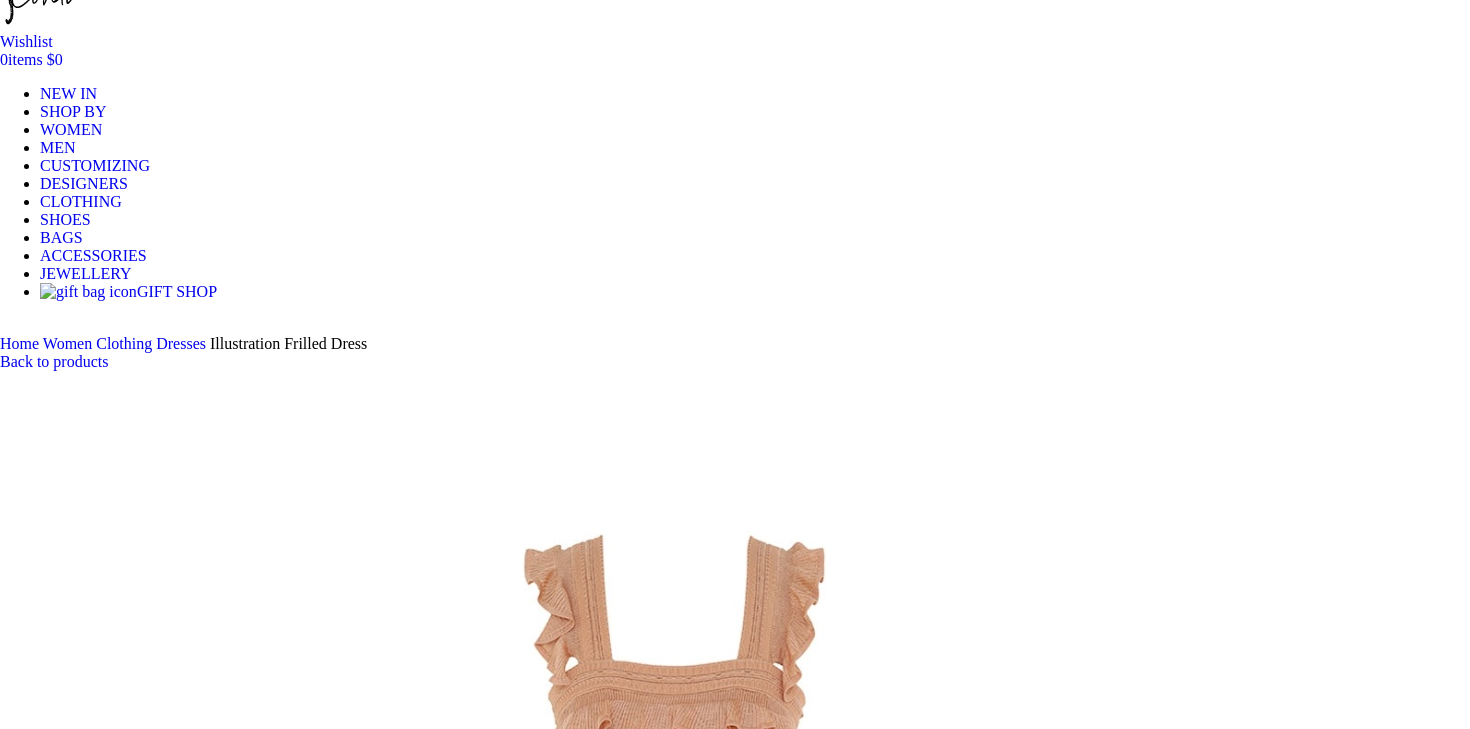 click on "Add to cart" at bounding box center (50, 15736) 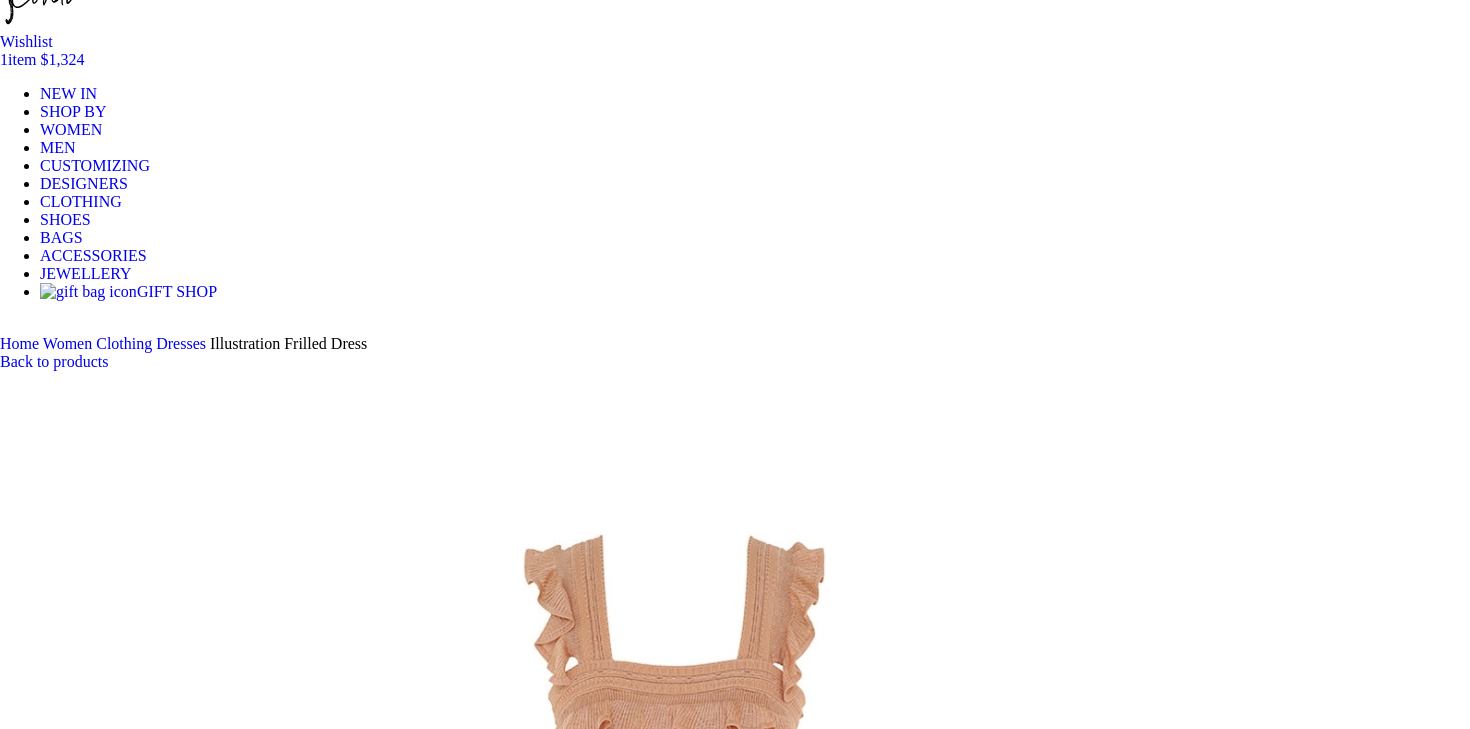 scroll, scrollTop: 0, scrollLeft: 210, axis: horizontal 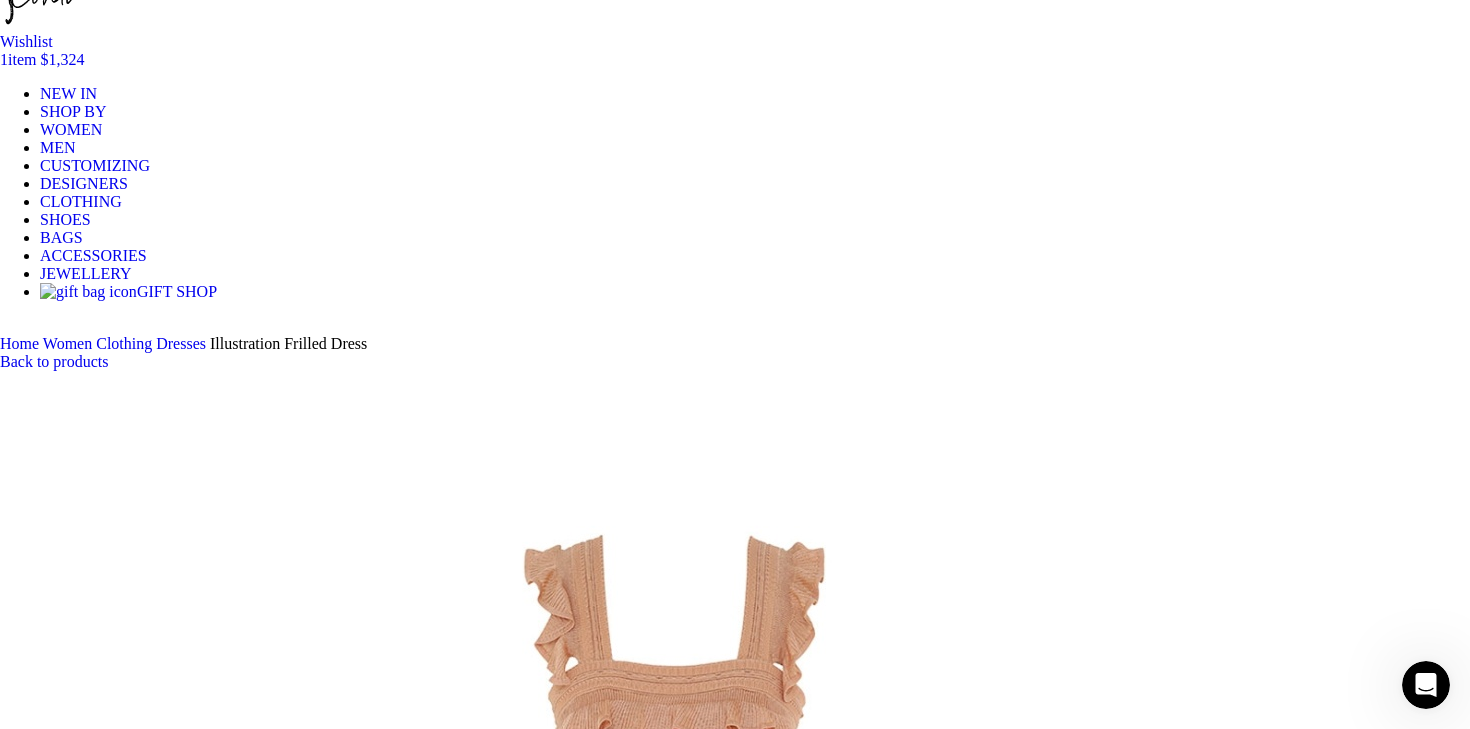 click at bounding box center [310, 1760] 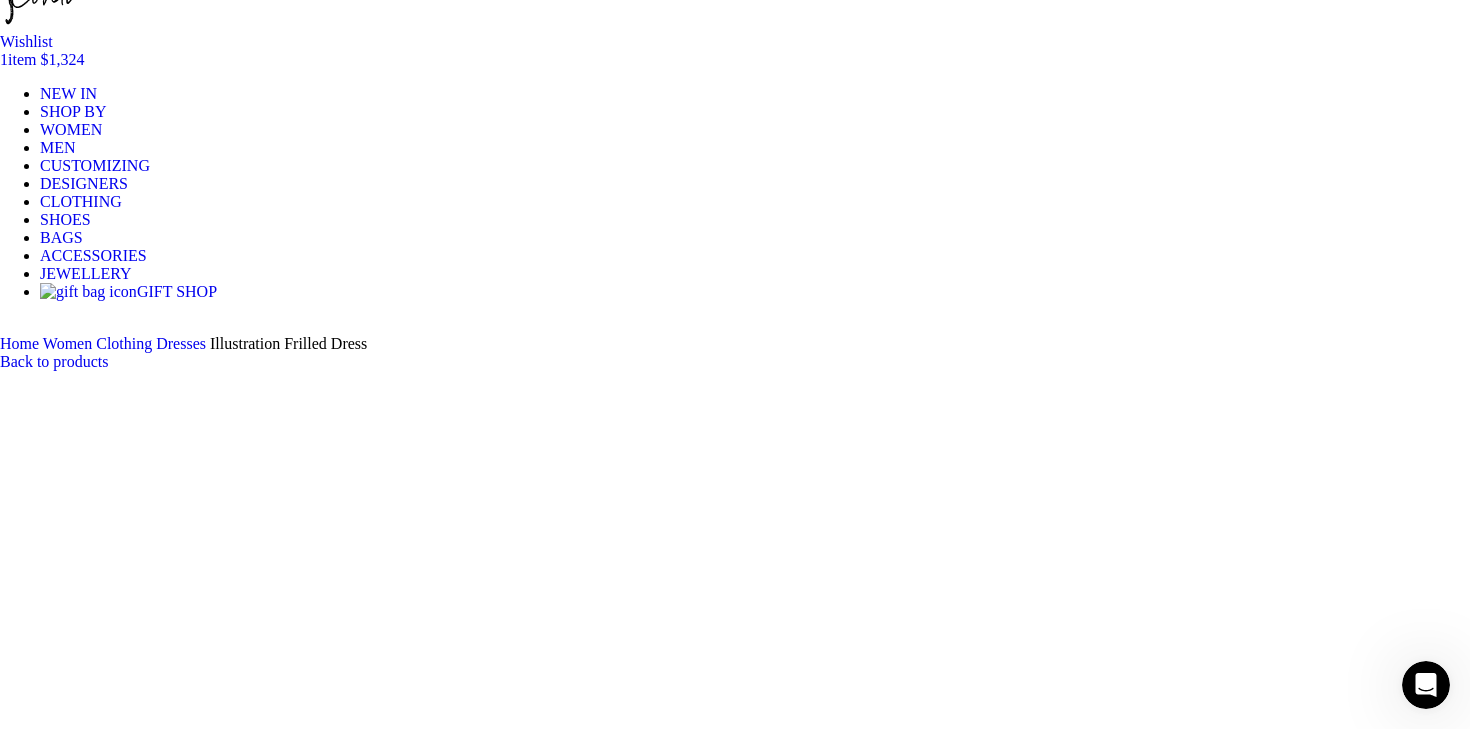 click at bounding box center [310, 1634] 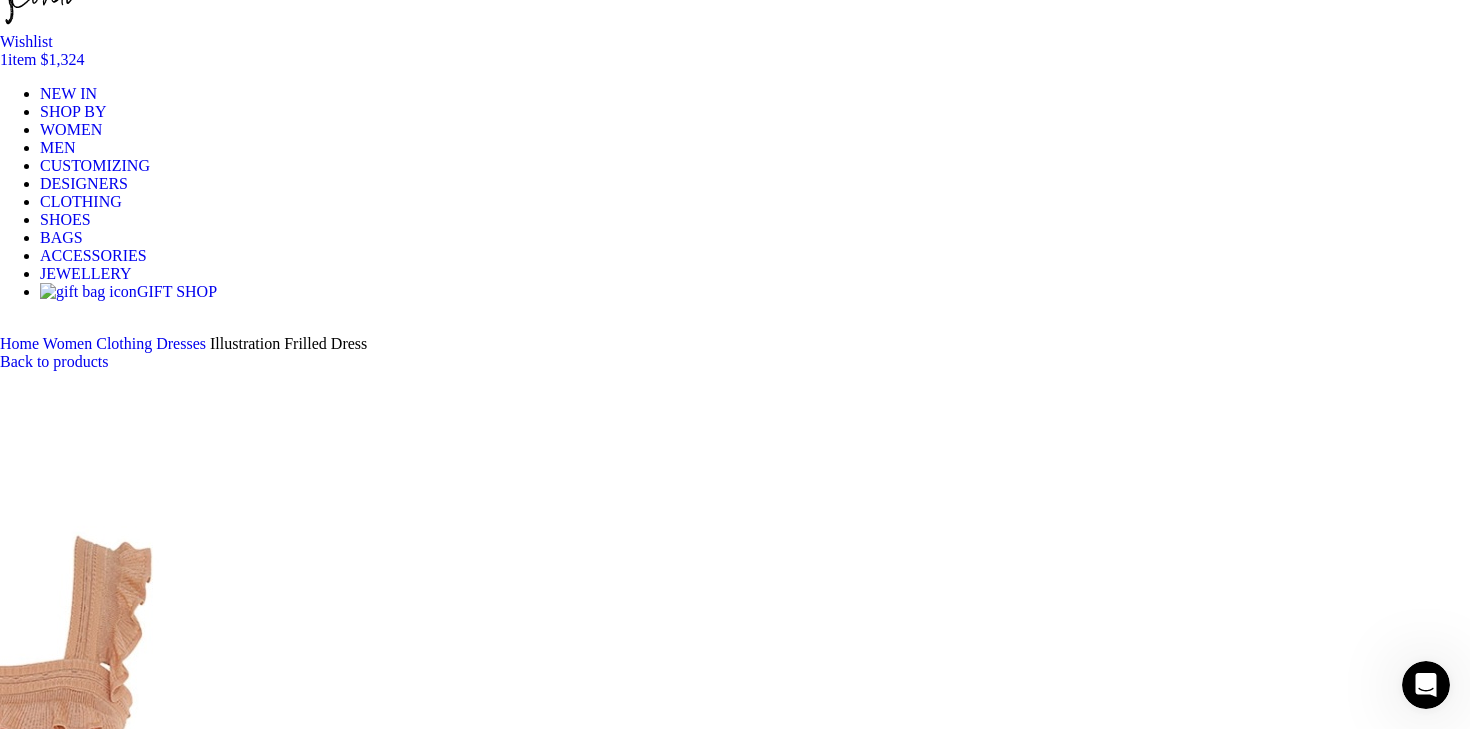 scroll, scrollTop: 0, scrollLeft: 1263, axis: horizontal 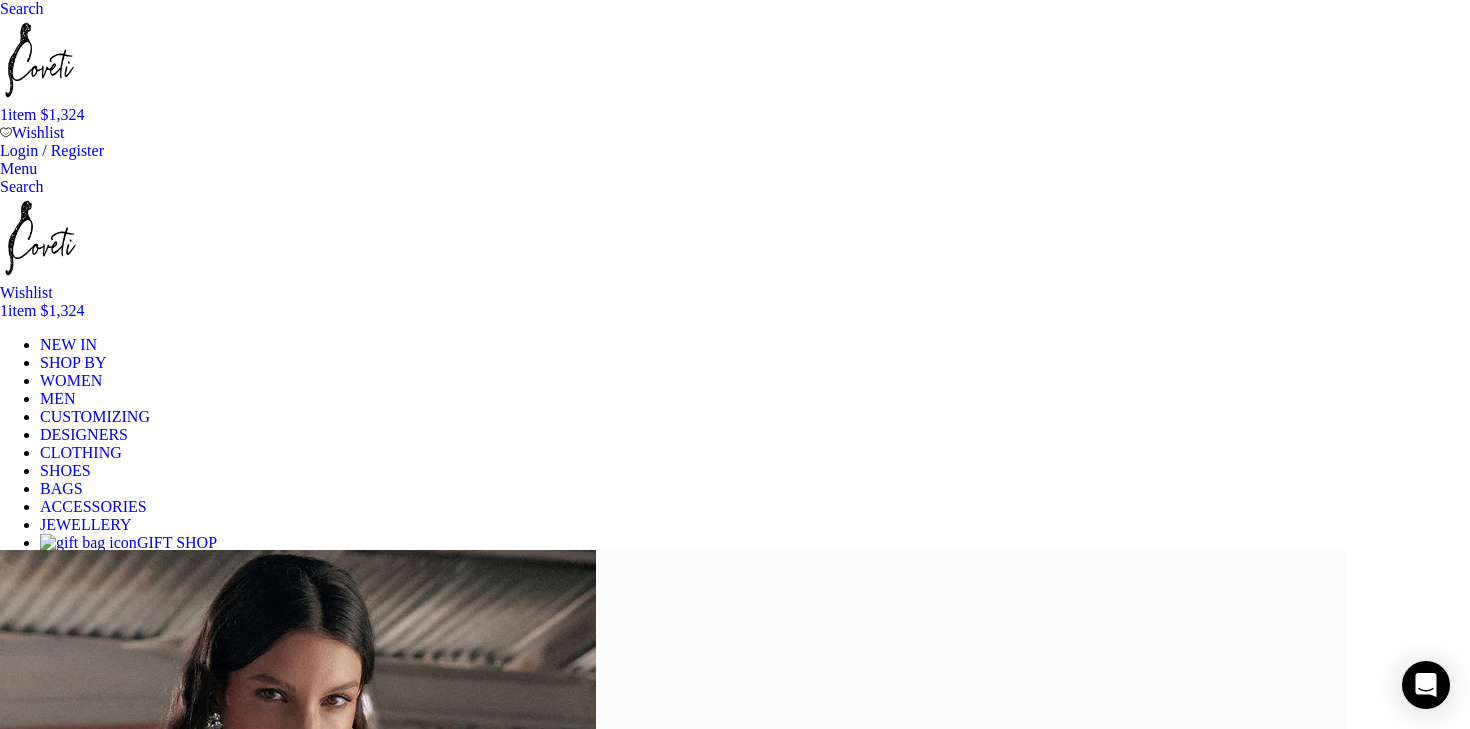 click on "All clothing" at bounding box center [-233, 791] 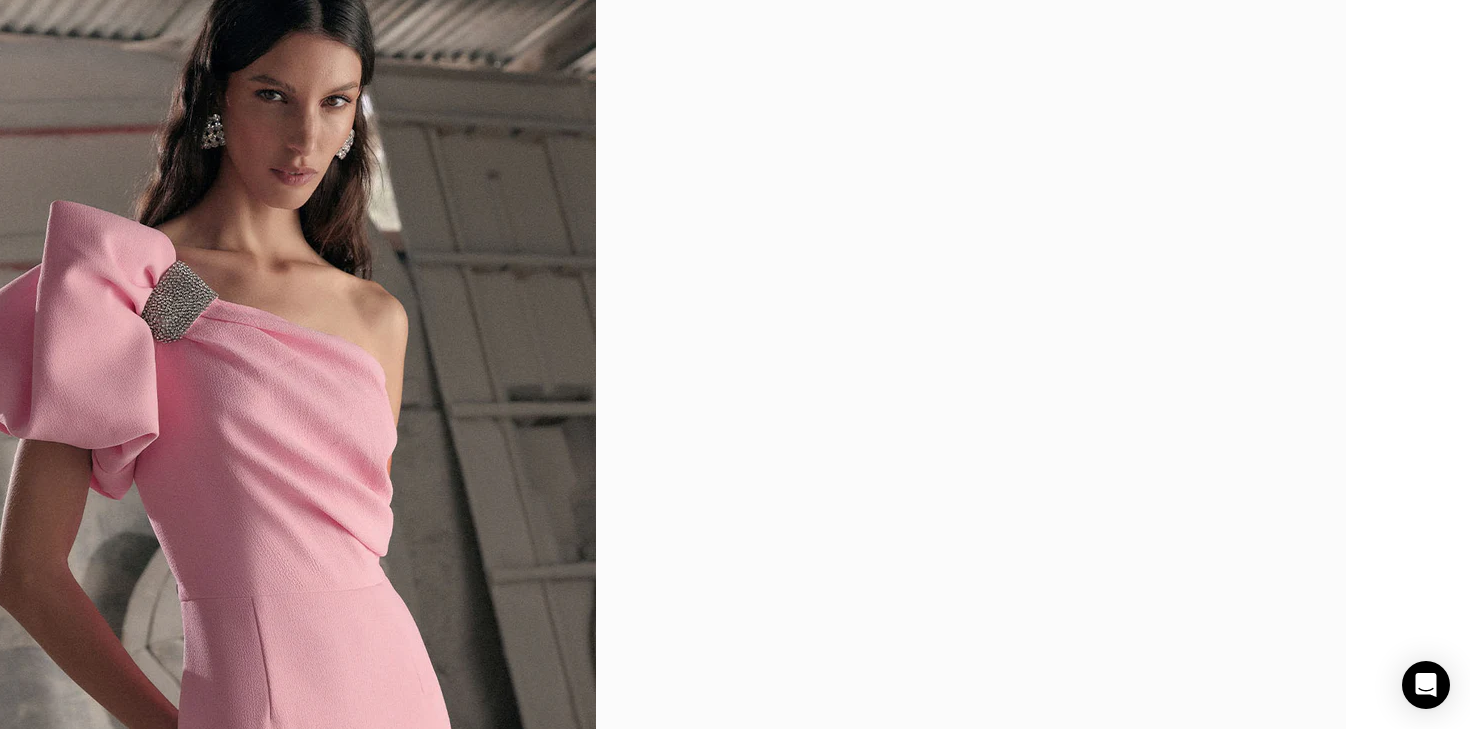 scroll, scrollTop: 595, scrollLeft: 0, axis: vertical 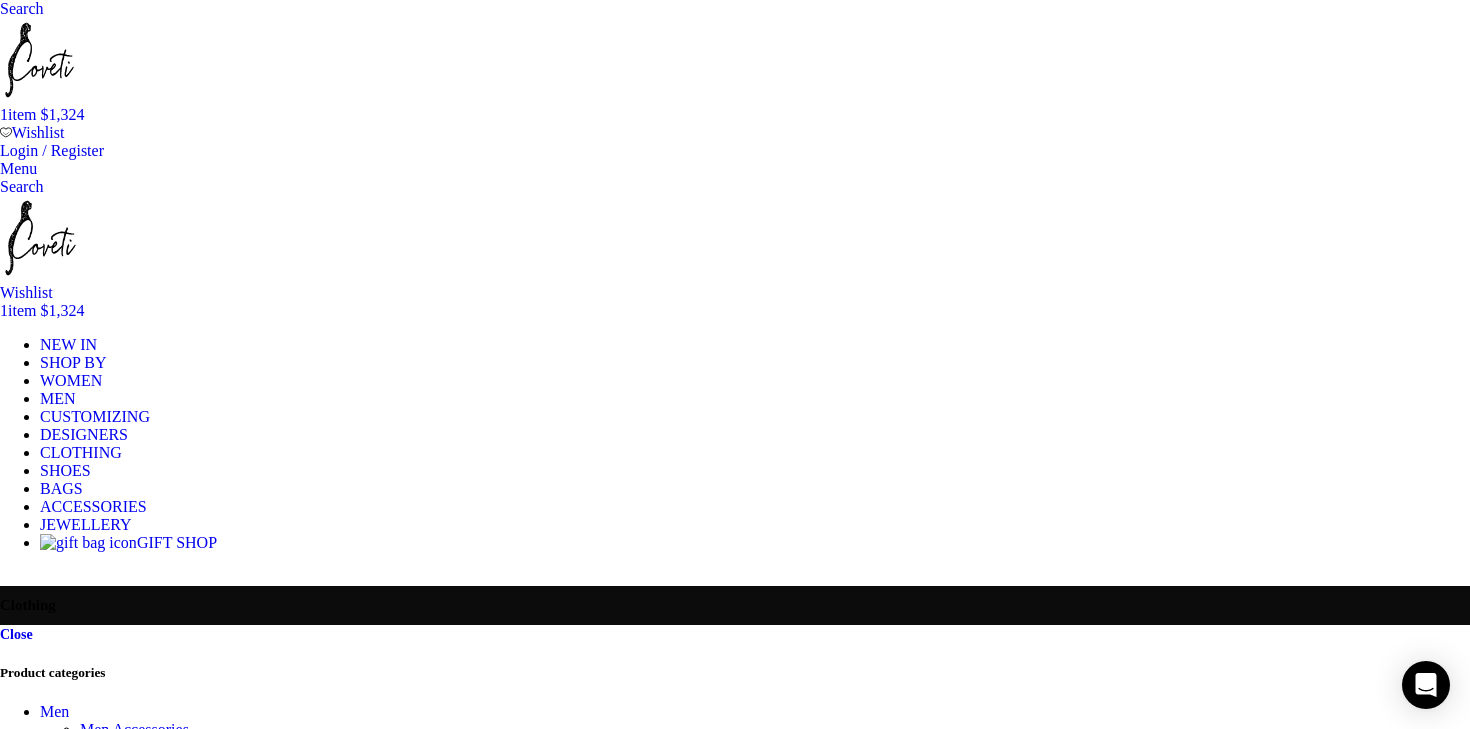 click on "Product categories" at bounding box center (735, 673) 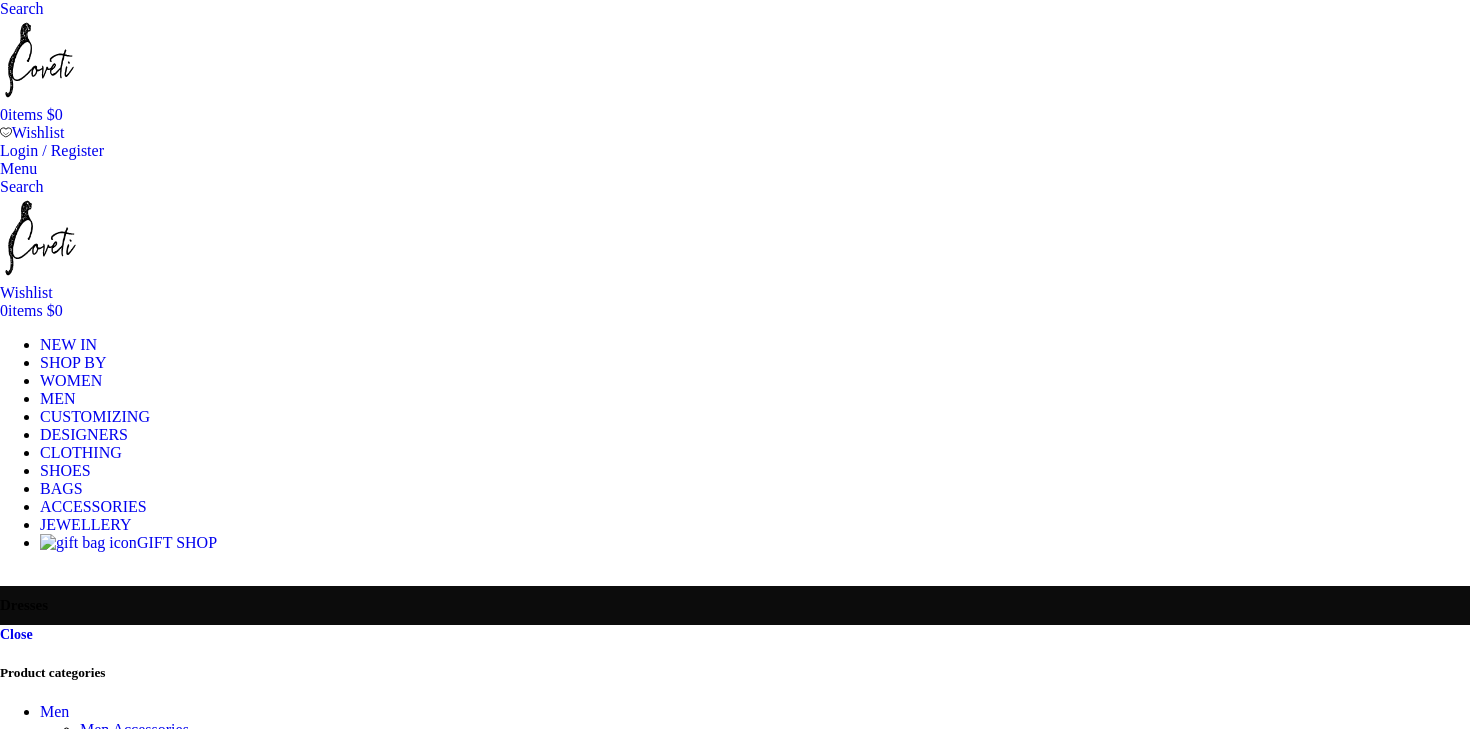 scroll, scrollTop: 0, scrollLeft: 0, axis: both 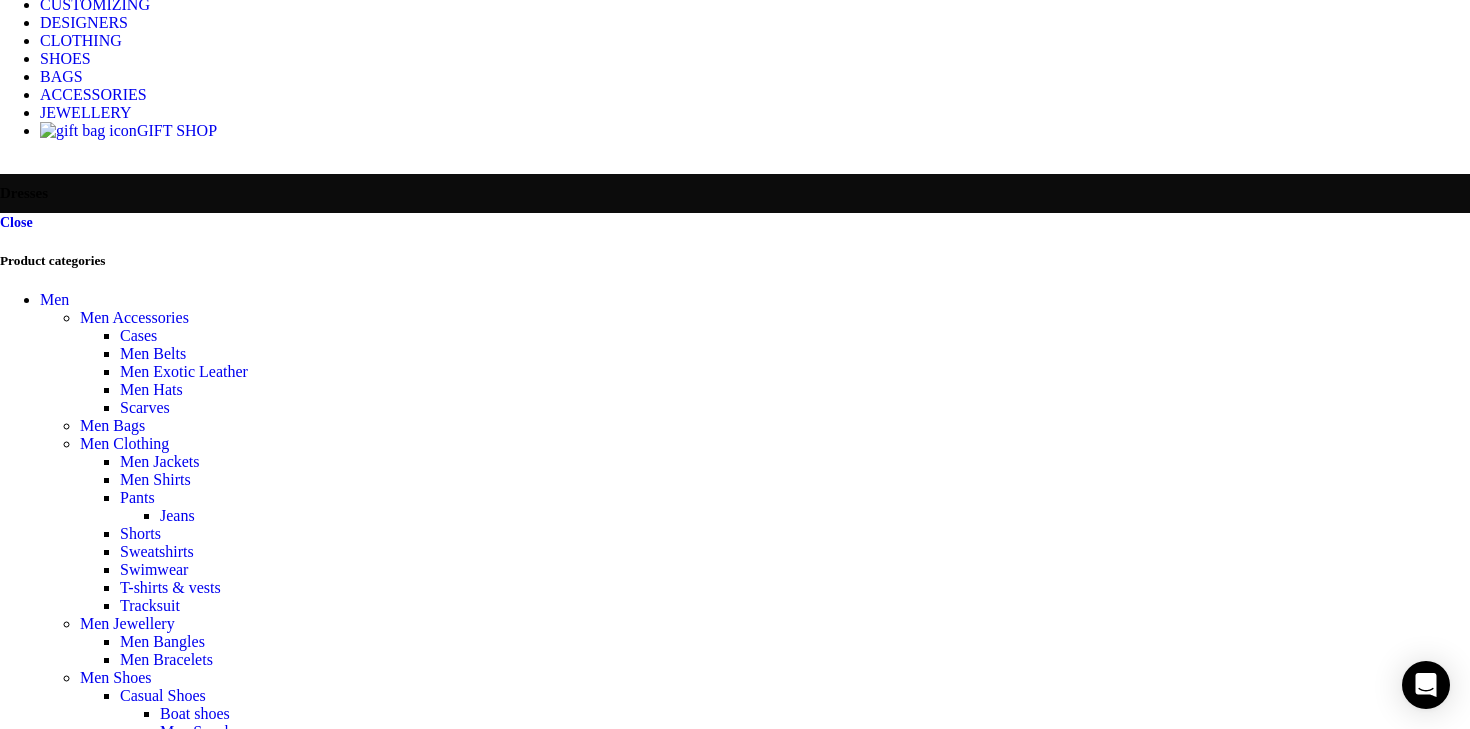 click on "Sort by popularity
Sort by average rating
Sort by latest
Sort by price: low to high
Sort by price: high to low" at bounding box center [84, 4209] 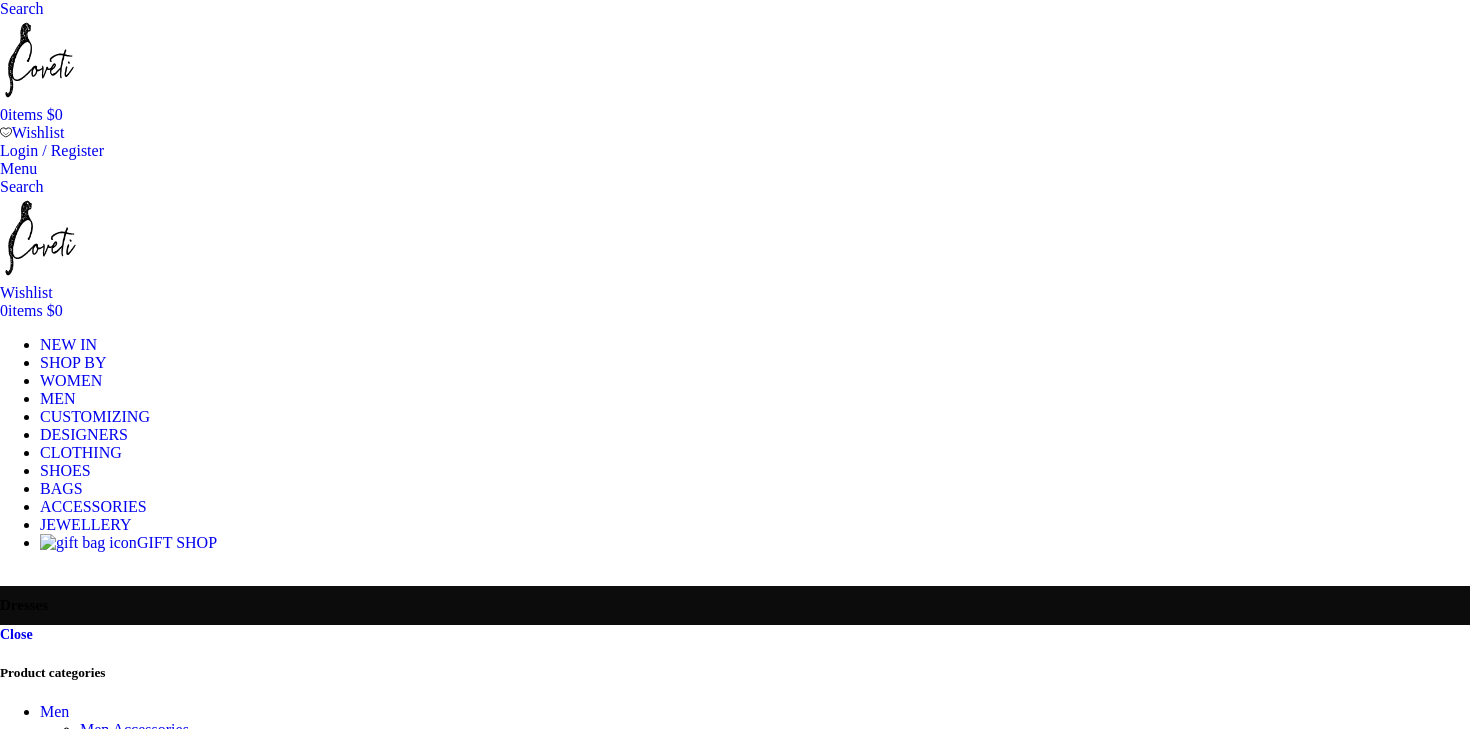 scroll, scrollTop: 0, scrollLeft: 0, axis: both 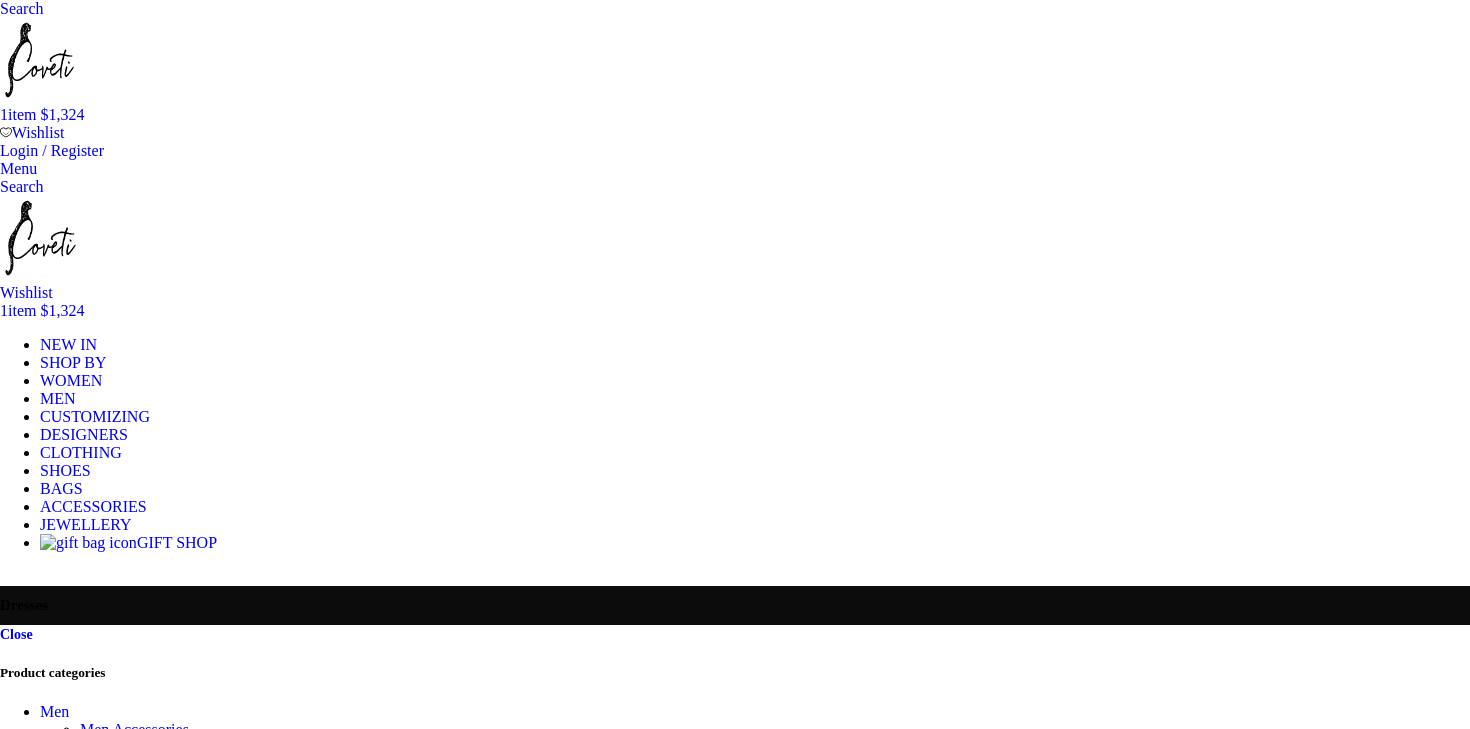 click on "Sort by popularity
Sort by average rating
Sort by latest
Sort by price: low to high
Sort by price: high to low" at bounding box center [84, 4090] 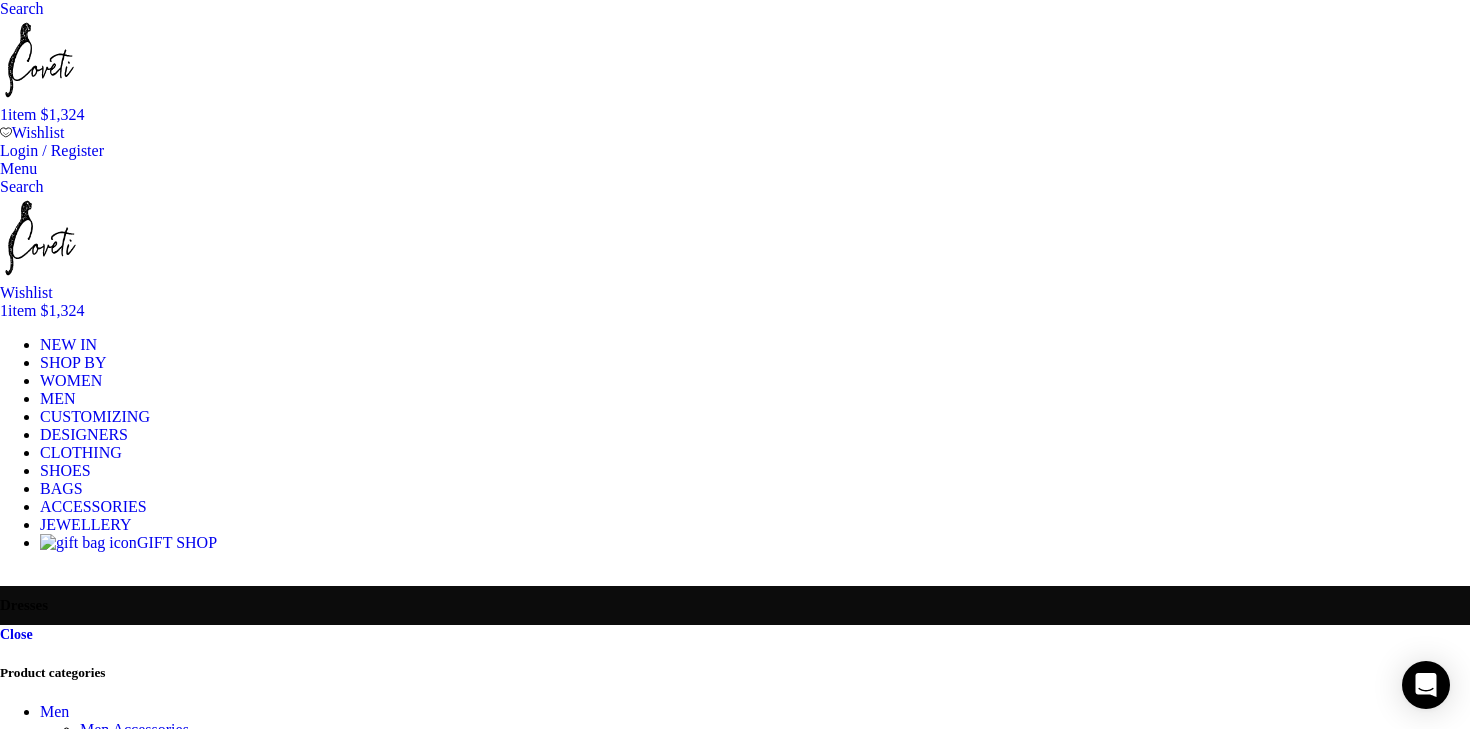 select on "rating" 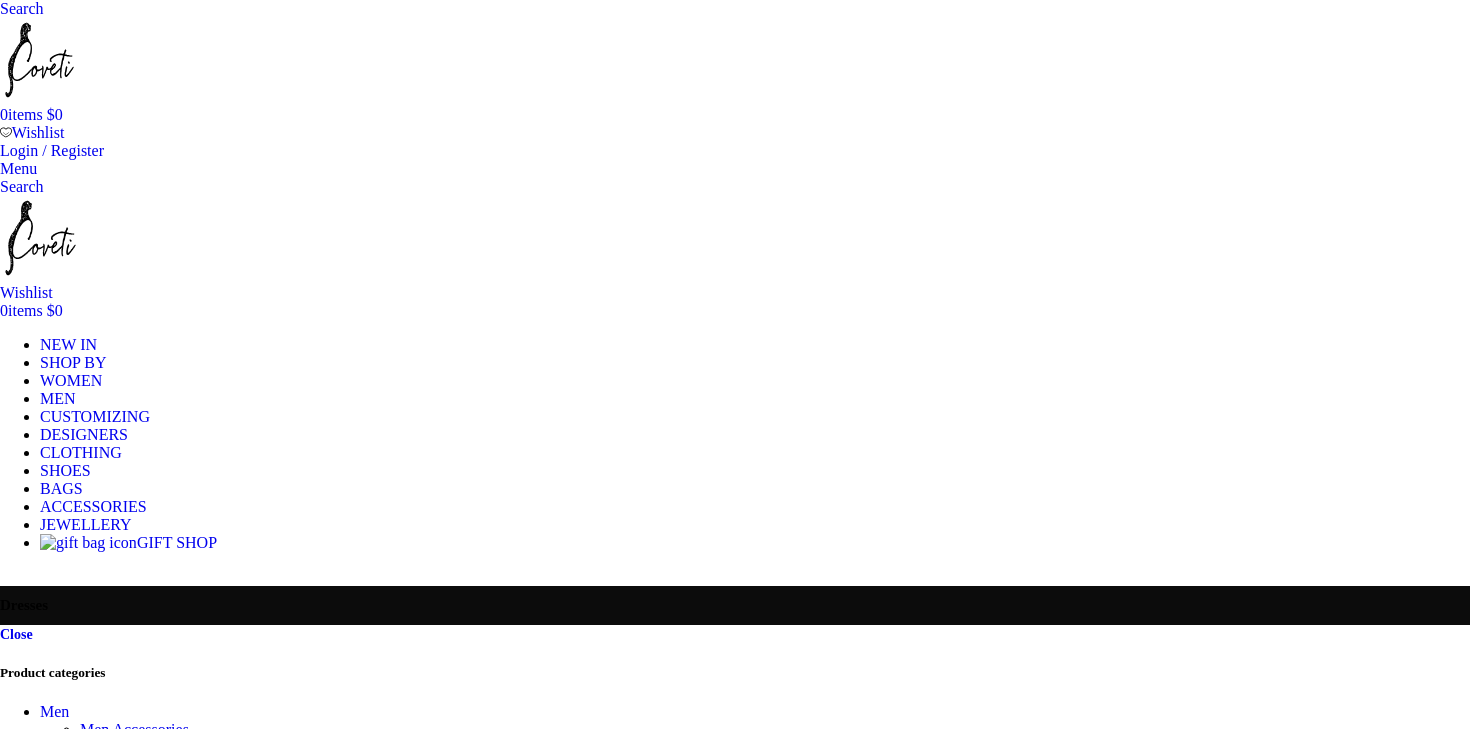 scroll, scrollTop: 0, scrollLeft: 0, axis: both 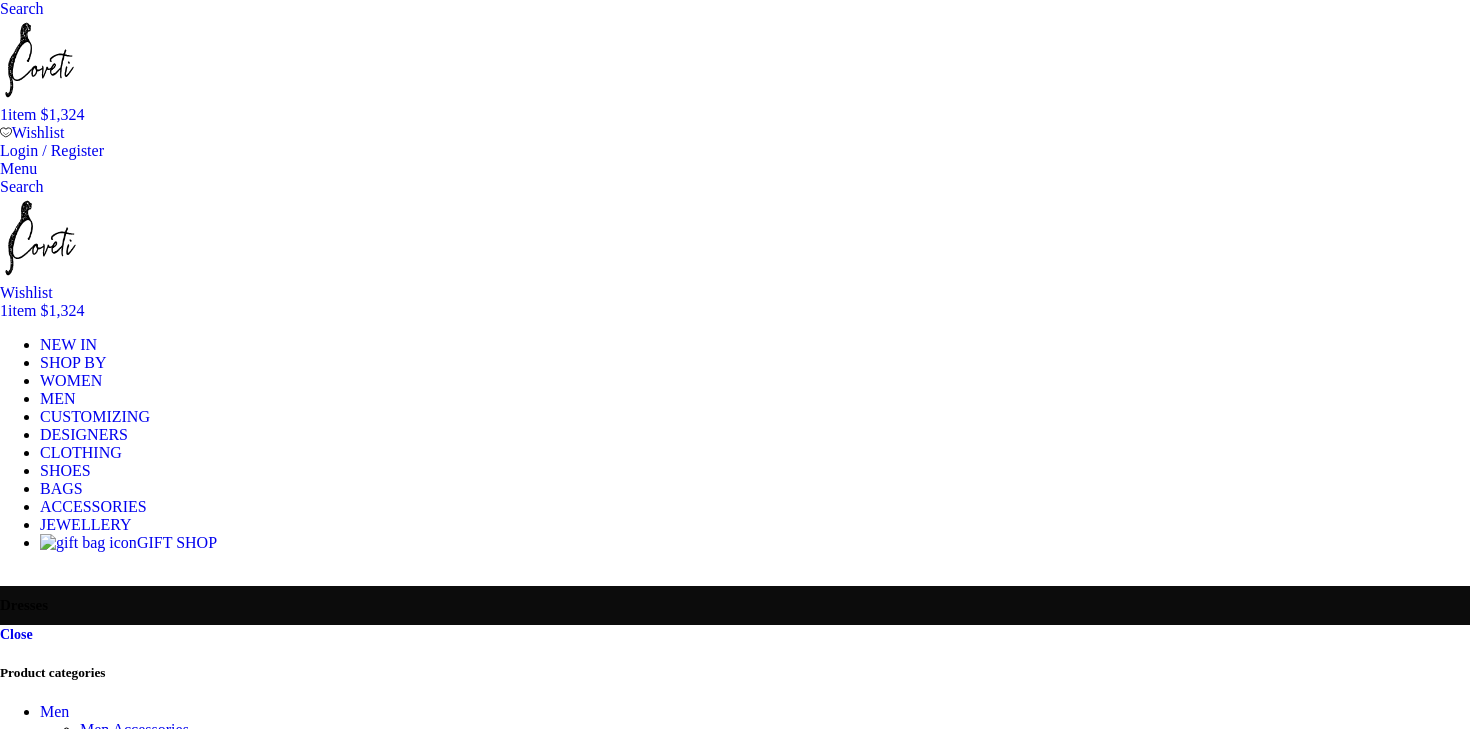 select on "price" 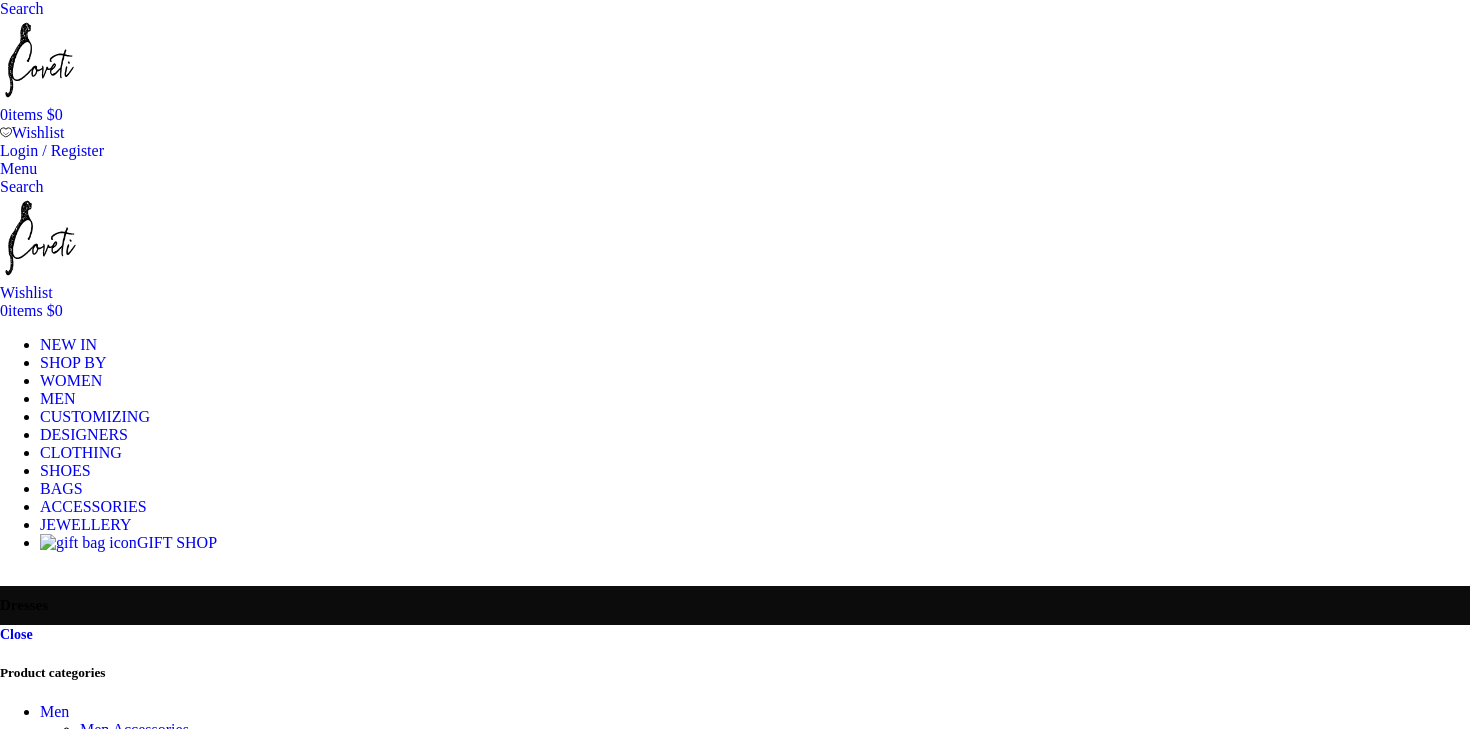scroll, scrollTop: 0, scrollLeft: 0, axis: both 